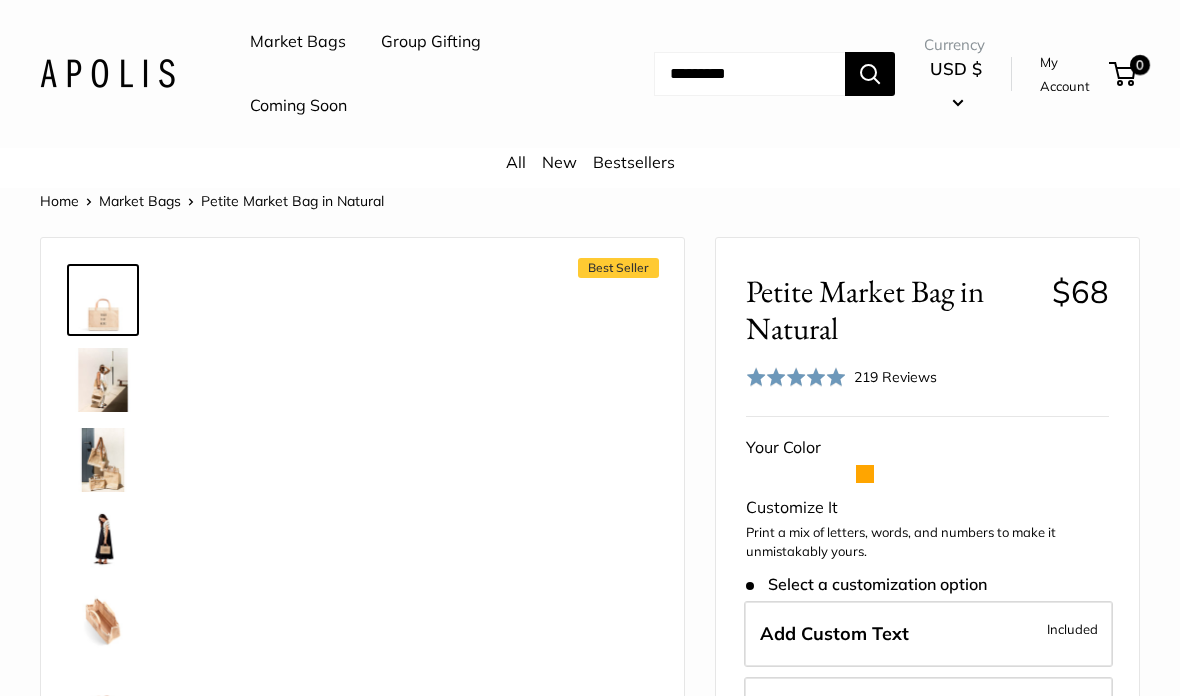 scroll, scrollTop: 0, scrollLeft: 0, axis: both 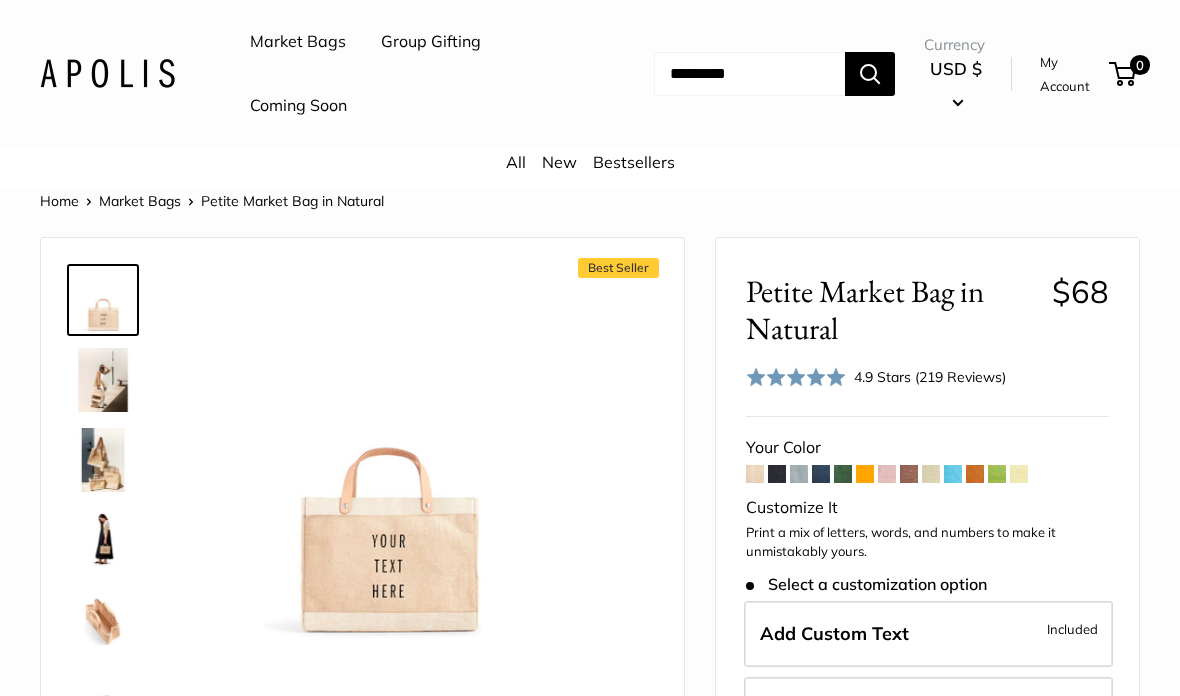 click at bounding box center [843, 474] 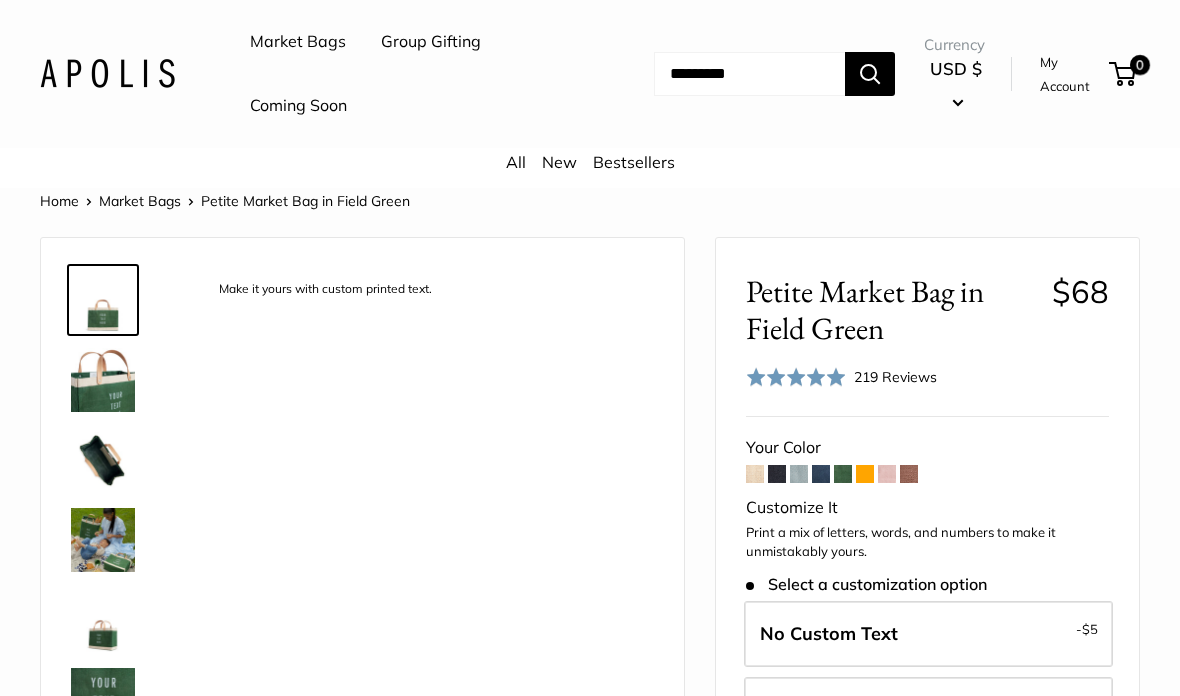 scroll, scrollTop: 0, scrollLeft: 0, axis: both 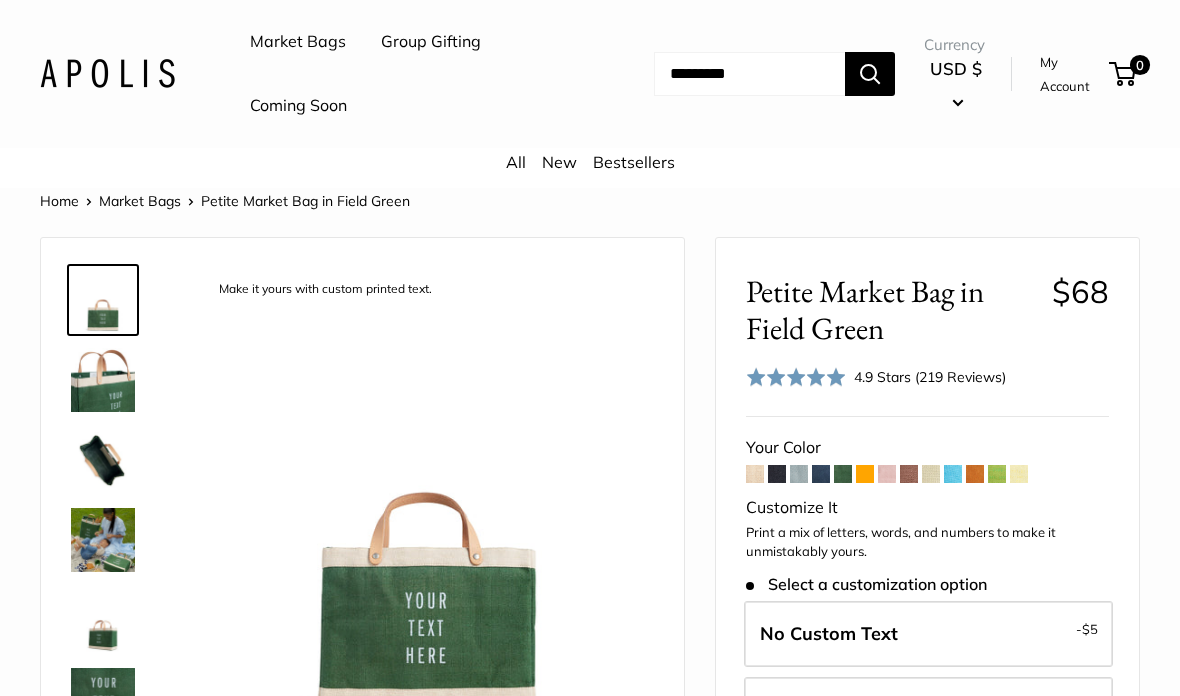 click on "Bestsellers" at bounding box center (634, 162) 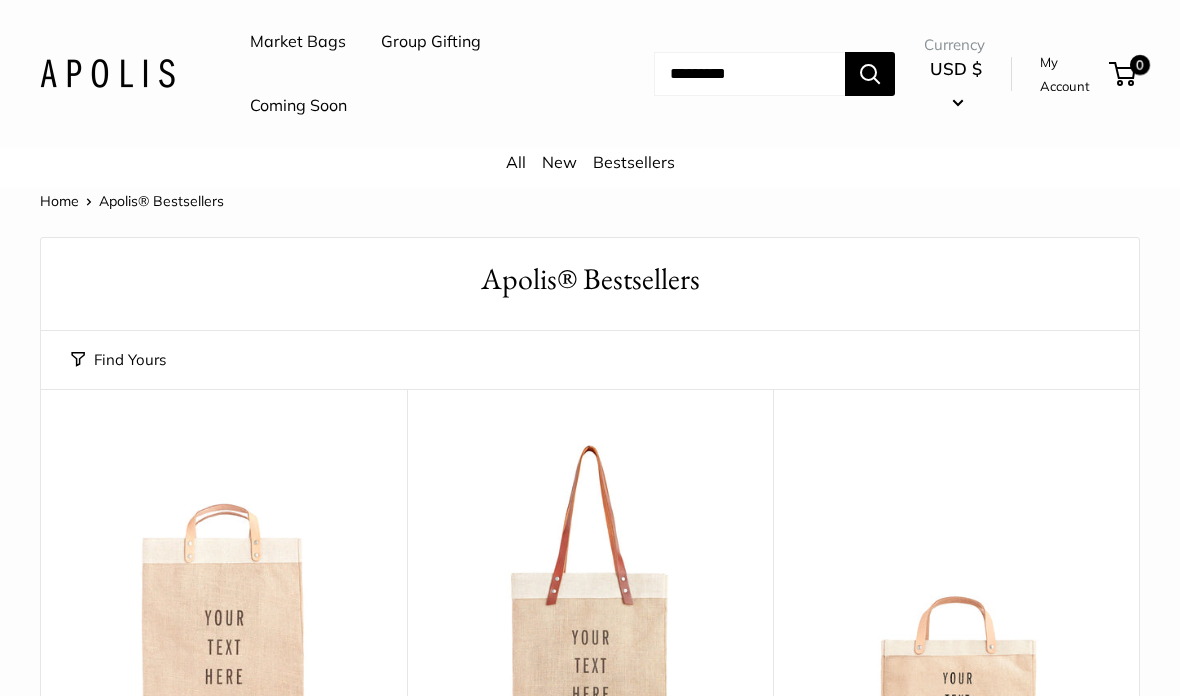 scroll, scrollTop: 0, scrollLeft: 0, axis: both 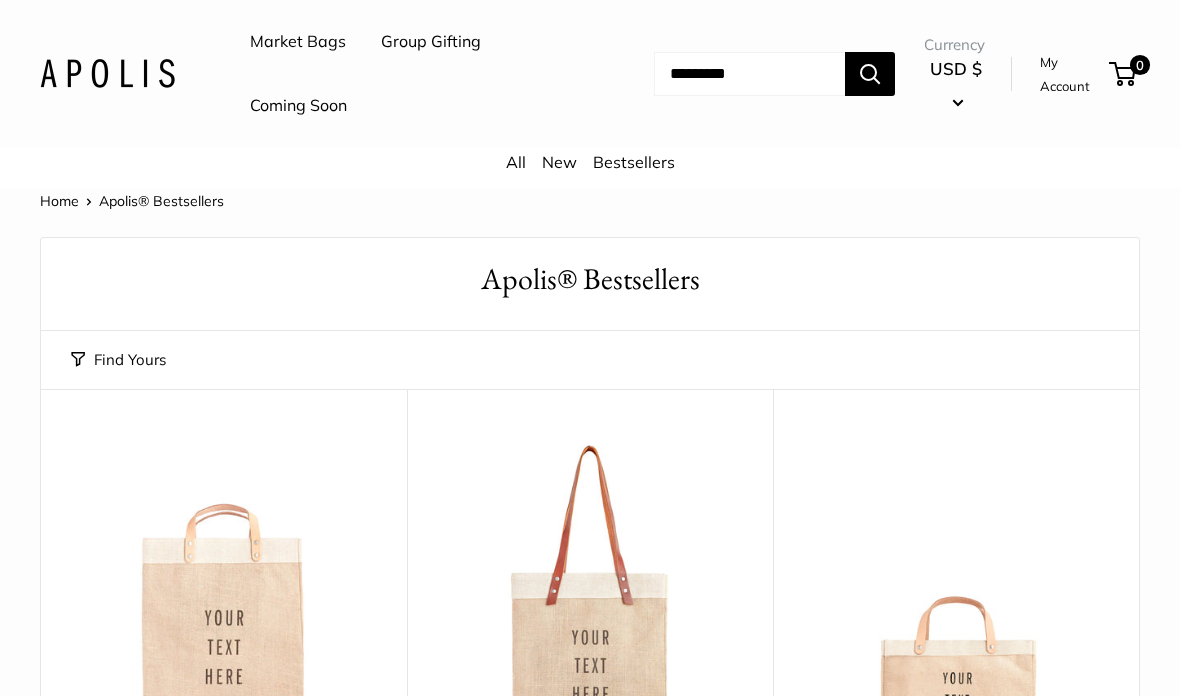 click on "New" at bounding box center [559, 162] 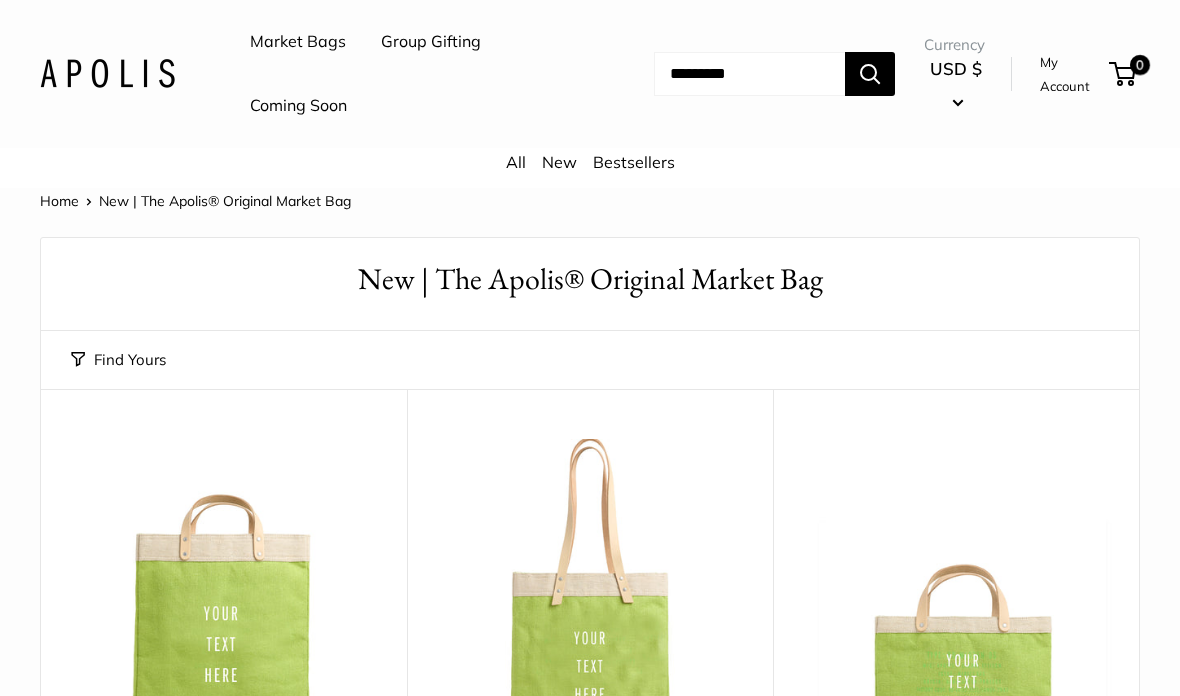 scroll, scrollTop: 0, scrollLeft: 0, axis: both 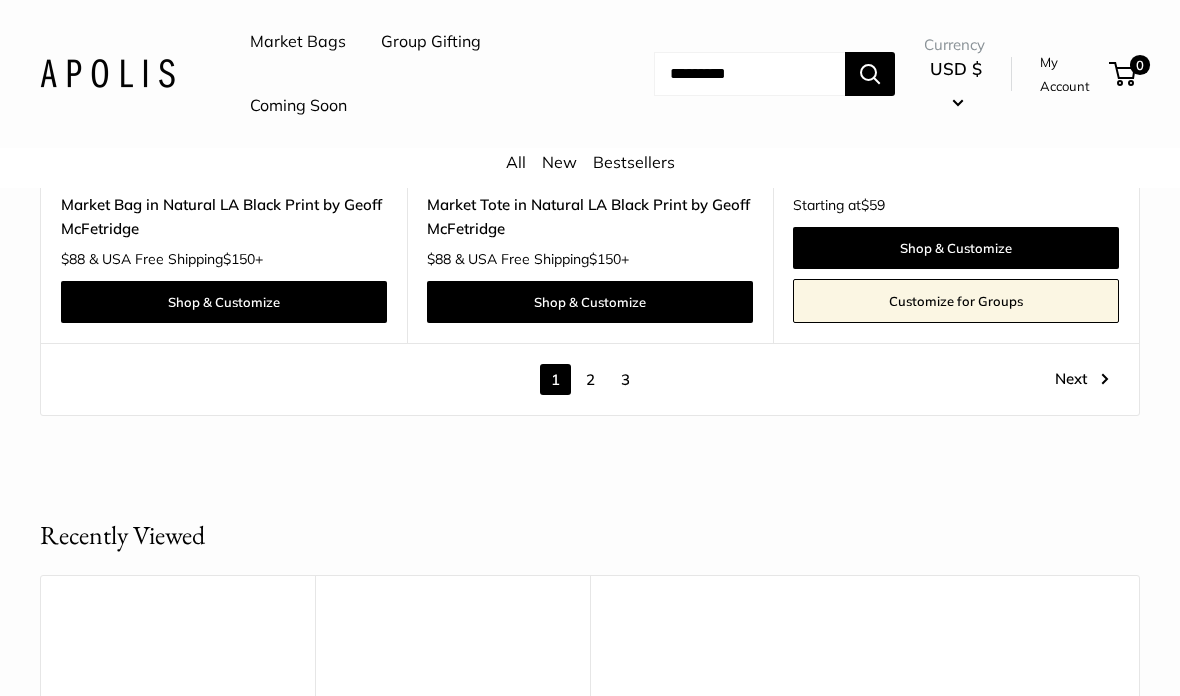 click on "2" at bounding box center [590, 379] 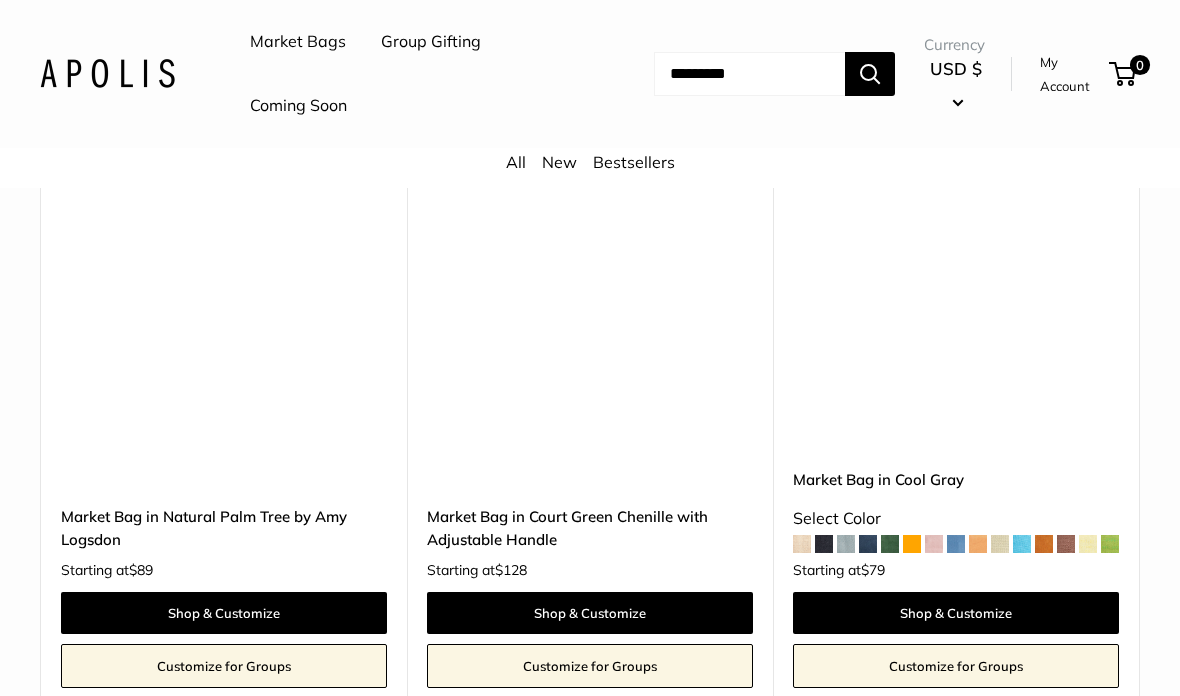 scroll, scrollTop: 4508, scrollLeft: 0, axis: vertical 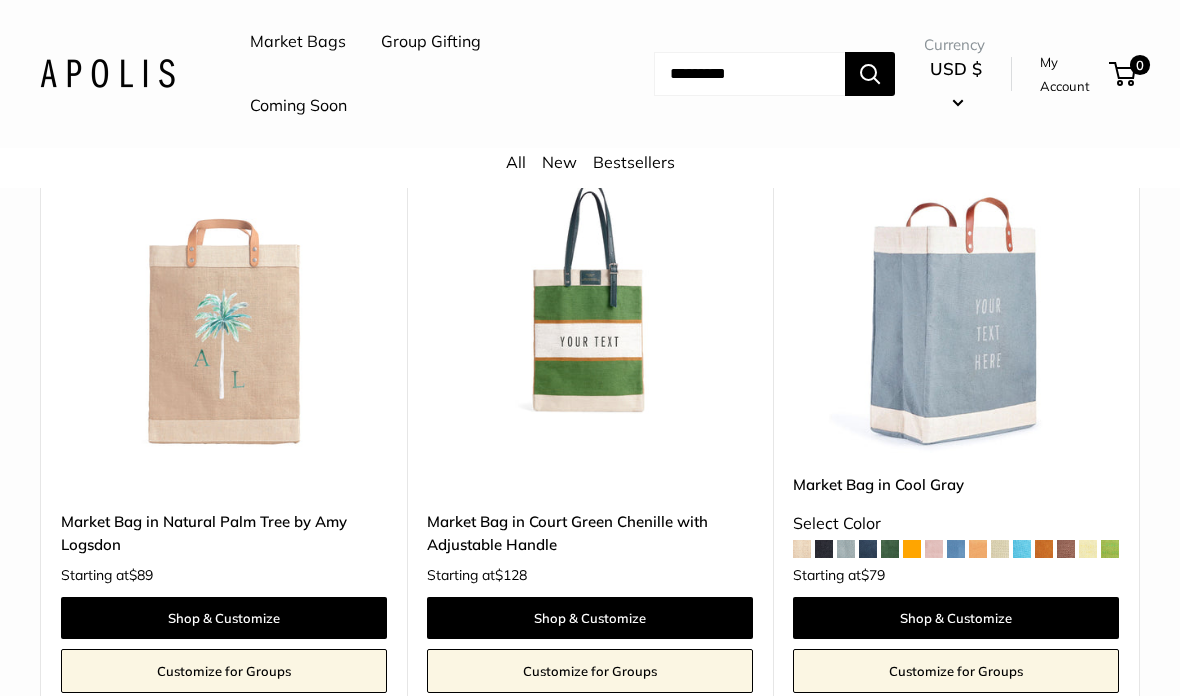 click on "Shop & Customize" at bounding box center (590, 618) 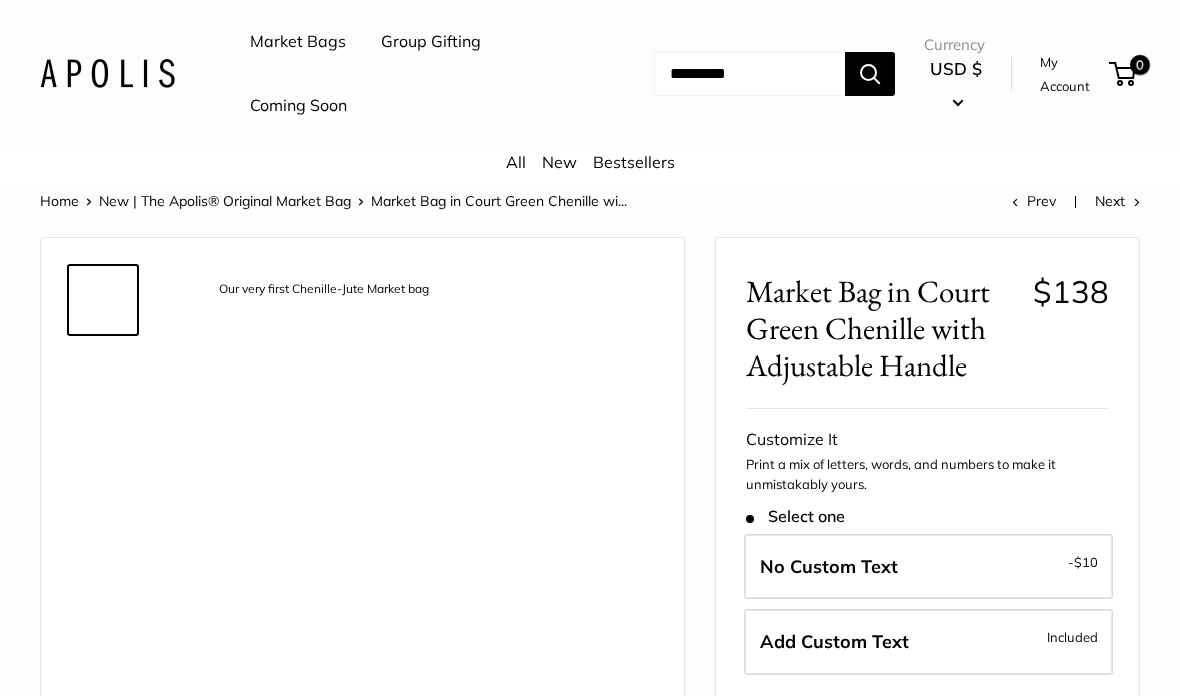 scroll, scrollTop: 0, scrollLeft: 0, axis: both 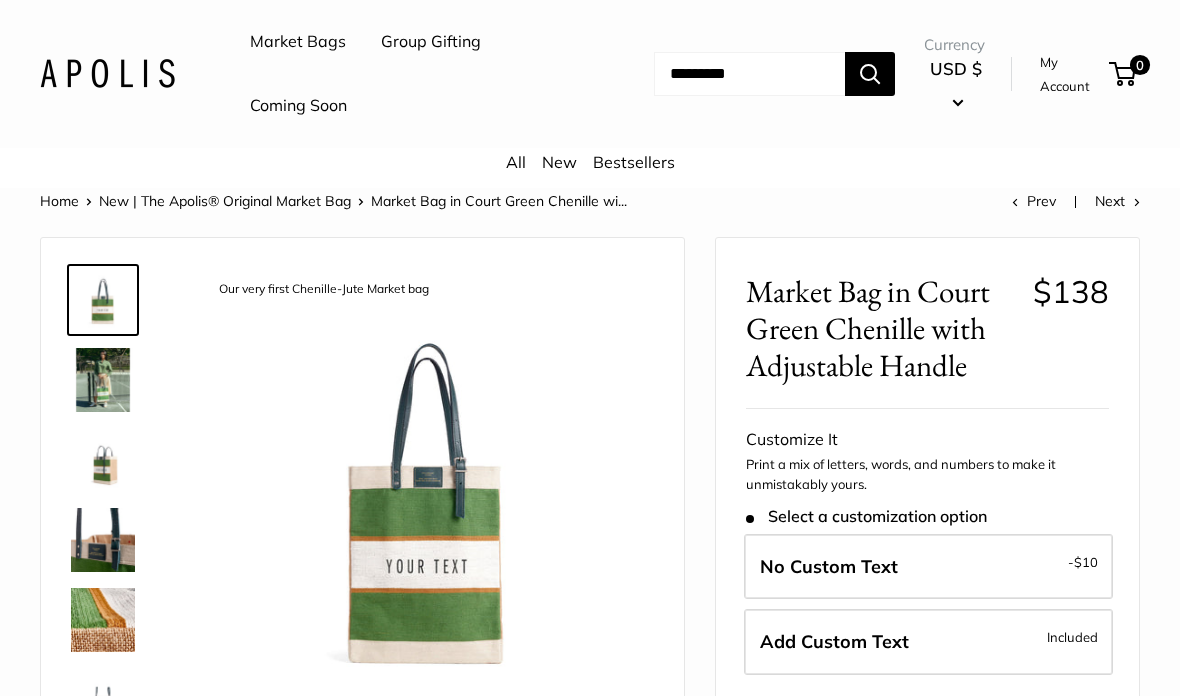 click at bounding box center [103, 380] 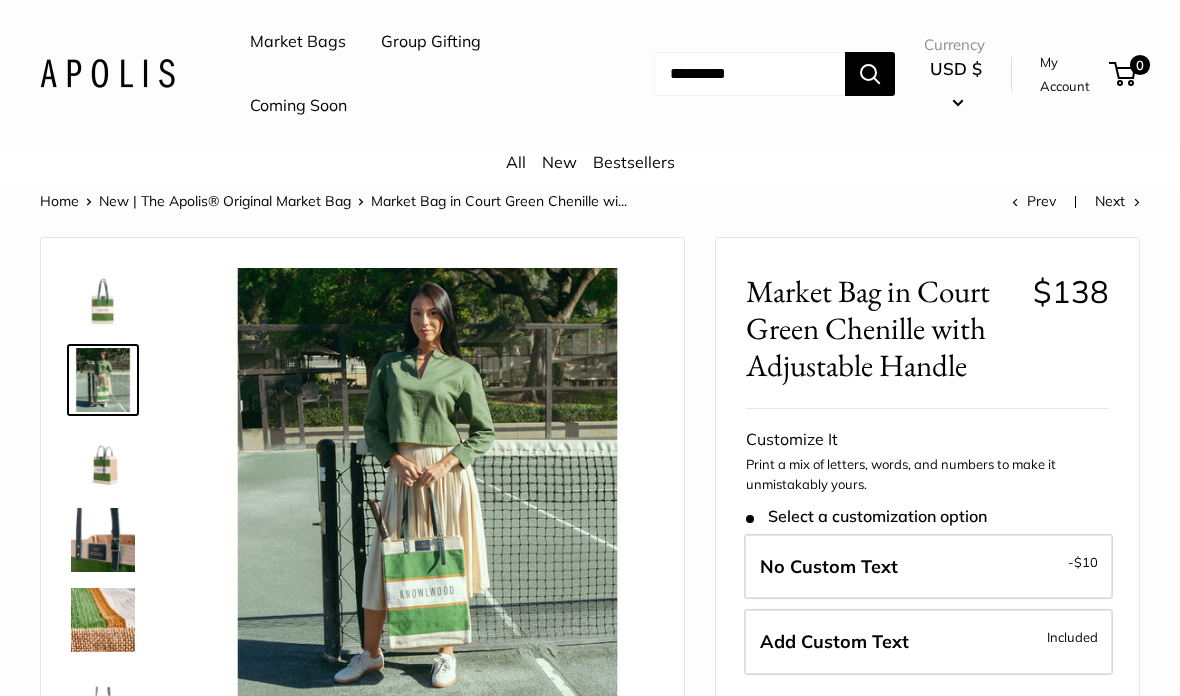 click at bounding box center [103, 460] 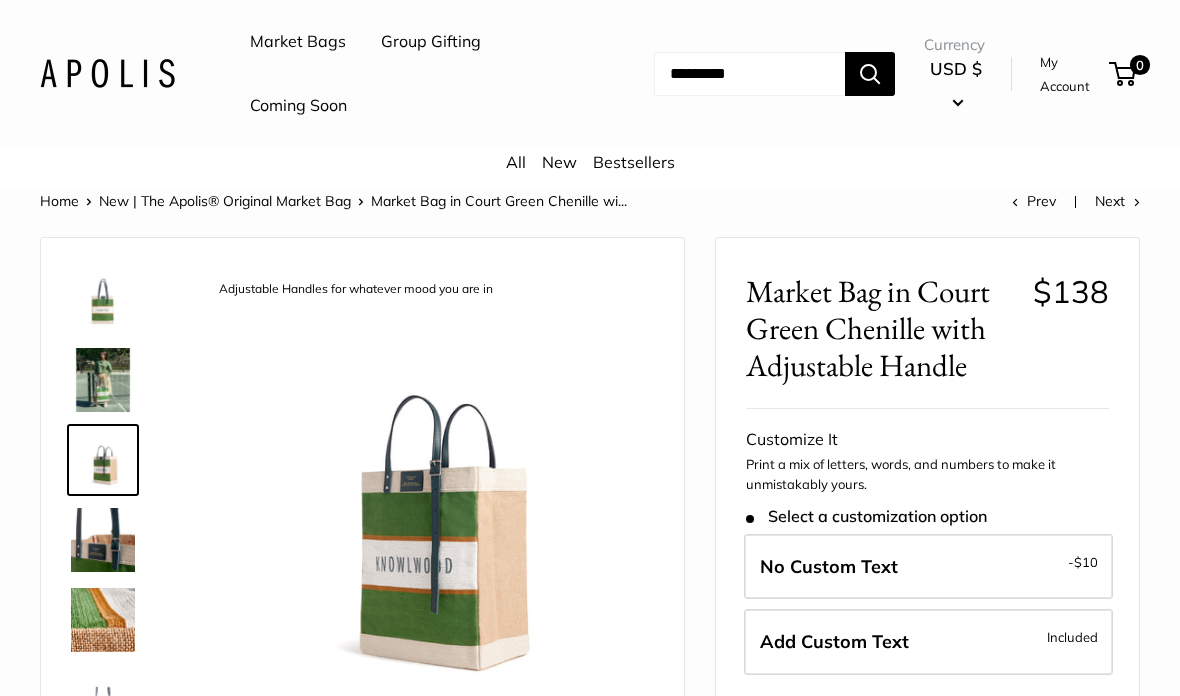 click at bounding box center [103, 540] 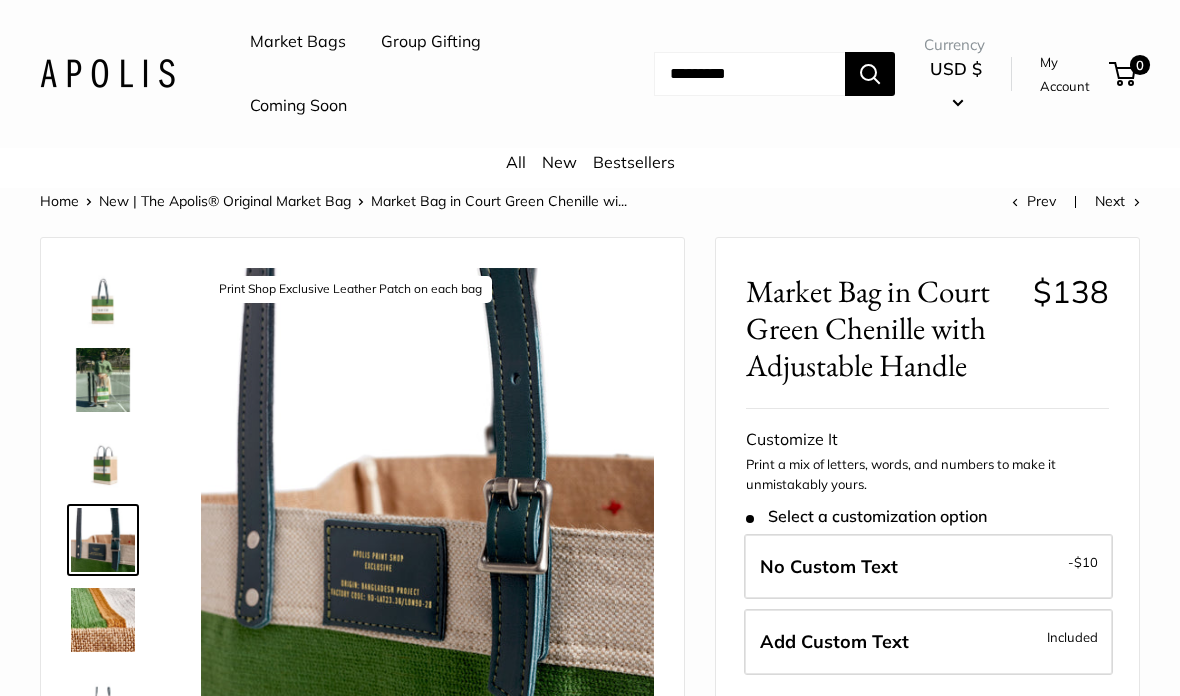 click at bounding box center (103, 620) 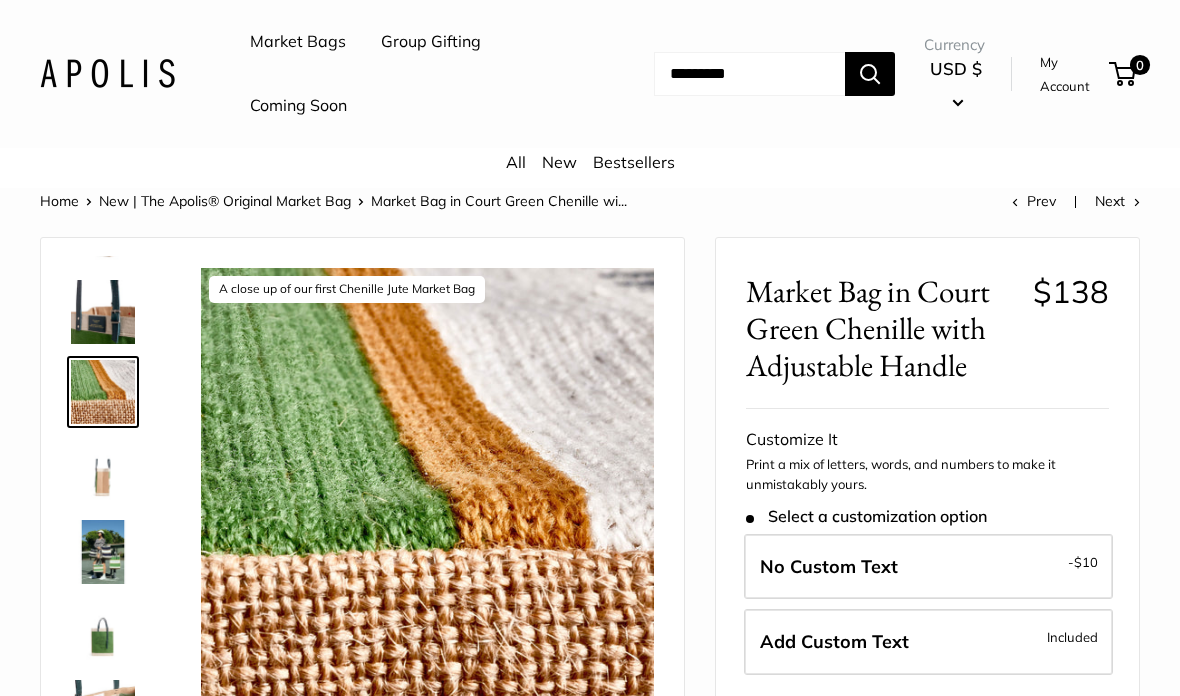 scroll, scrollTop: 234, scrollLeft: 0, axis: vertical 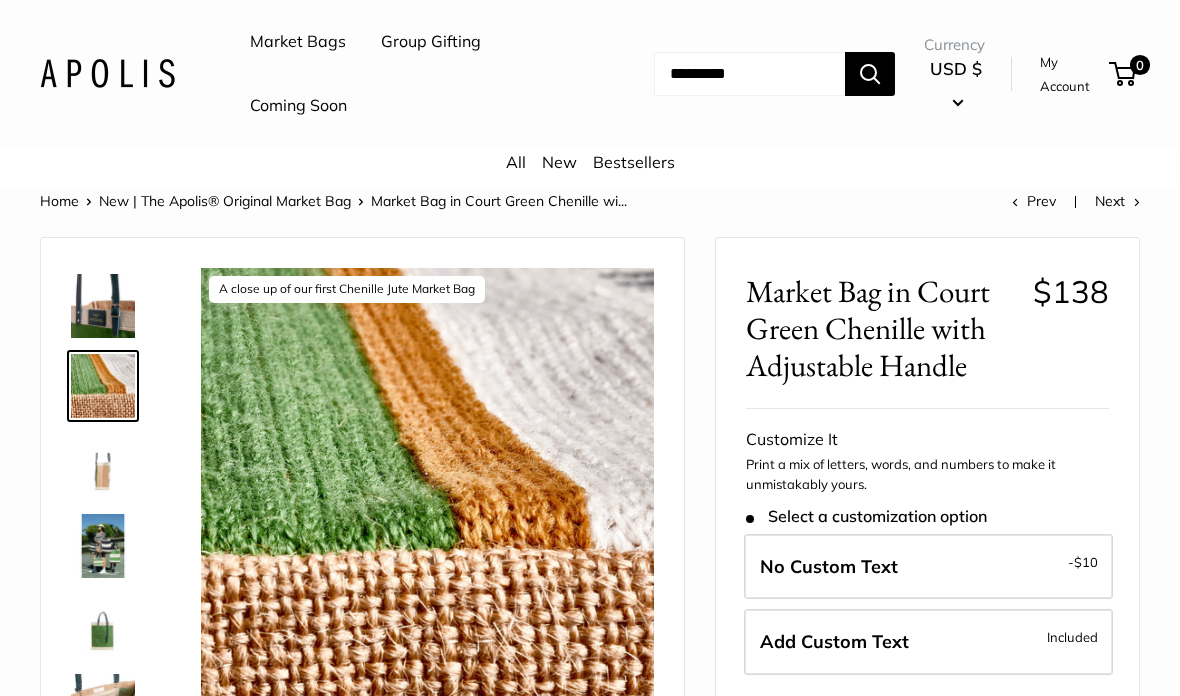 click at bounding box center (103, 546) 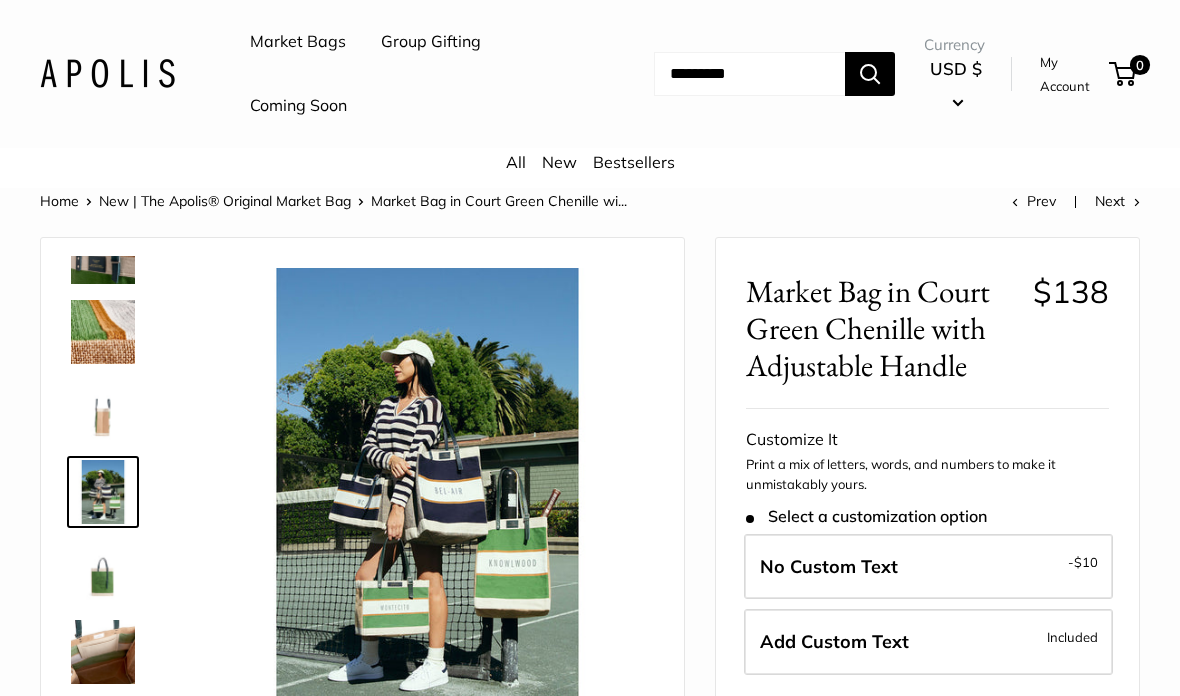 scroll, scrollTop: 288, scrollLeft: 0, axis: vertical 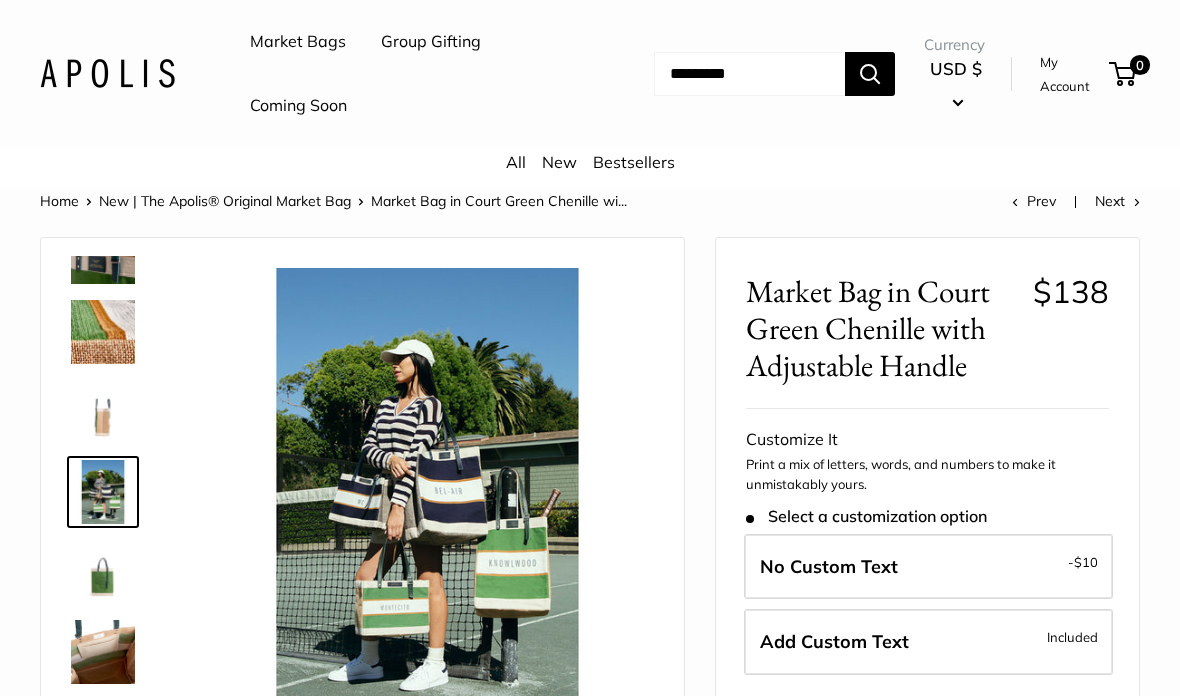 click on "Add Custom Text
Included" at bounding box center [928, 642] 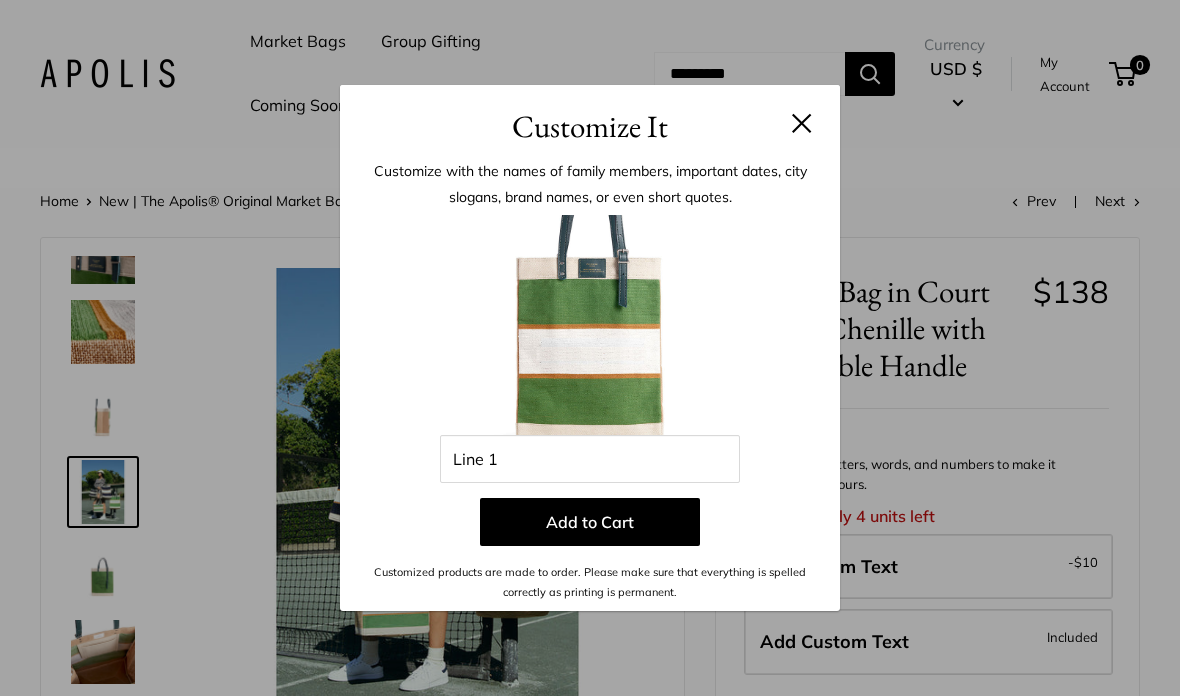 scroll, scrollTop: 0, scrollLeft: 0, axis: both 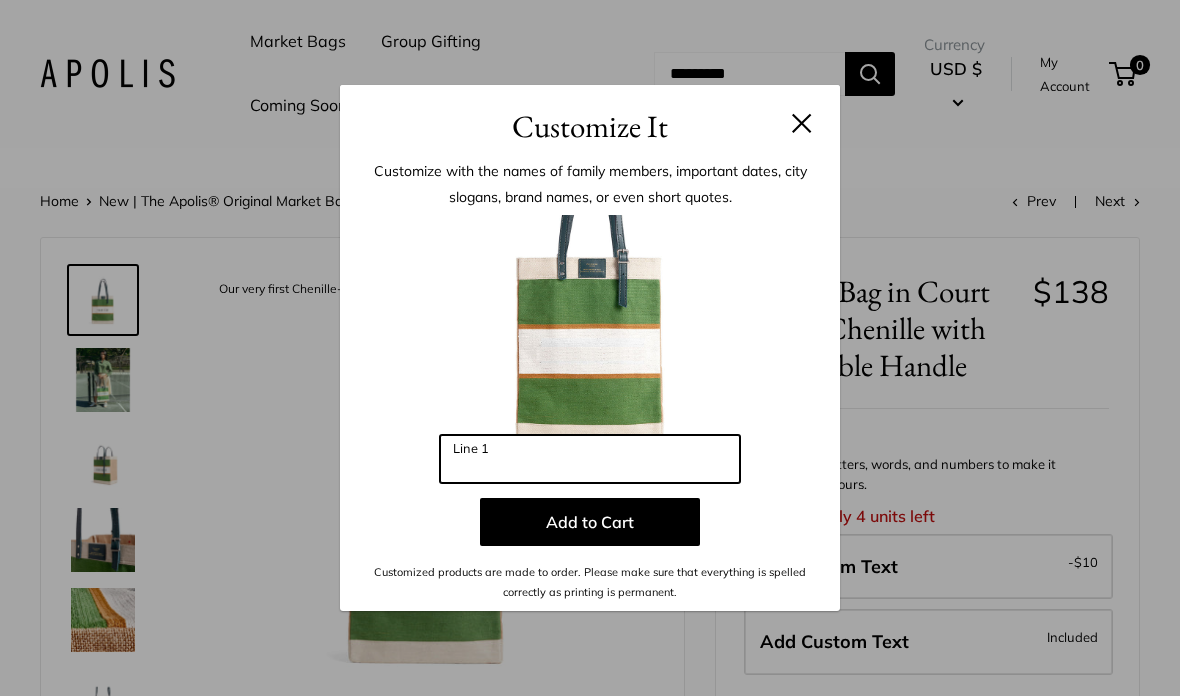 click on "Line 1" at bounding box center (590, 459) 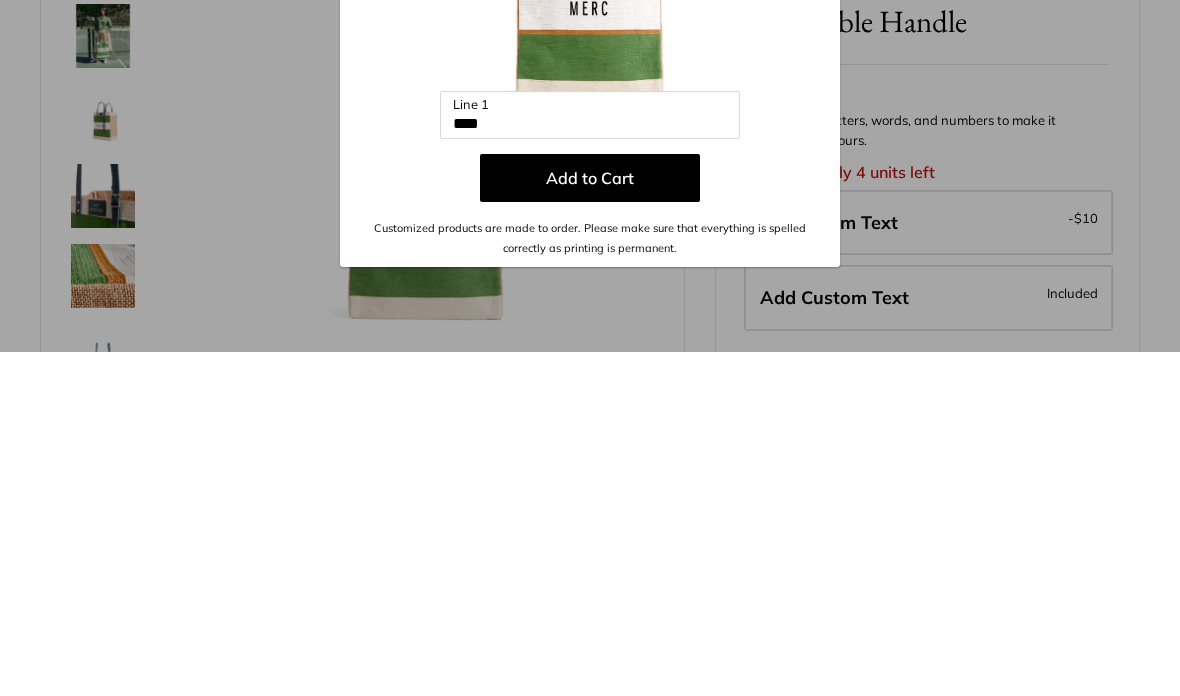 scroll, scrollTop: 344, scrollLeft: 0, axis: vertical 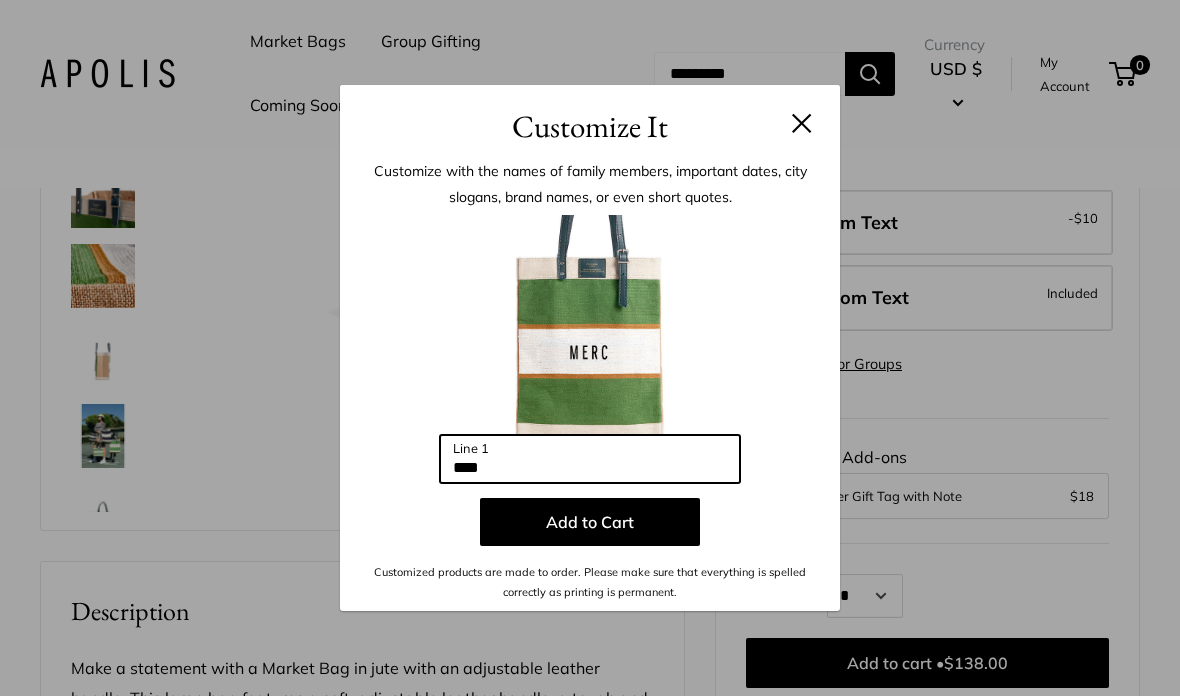 type on "****" 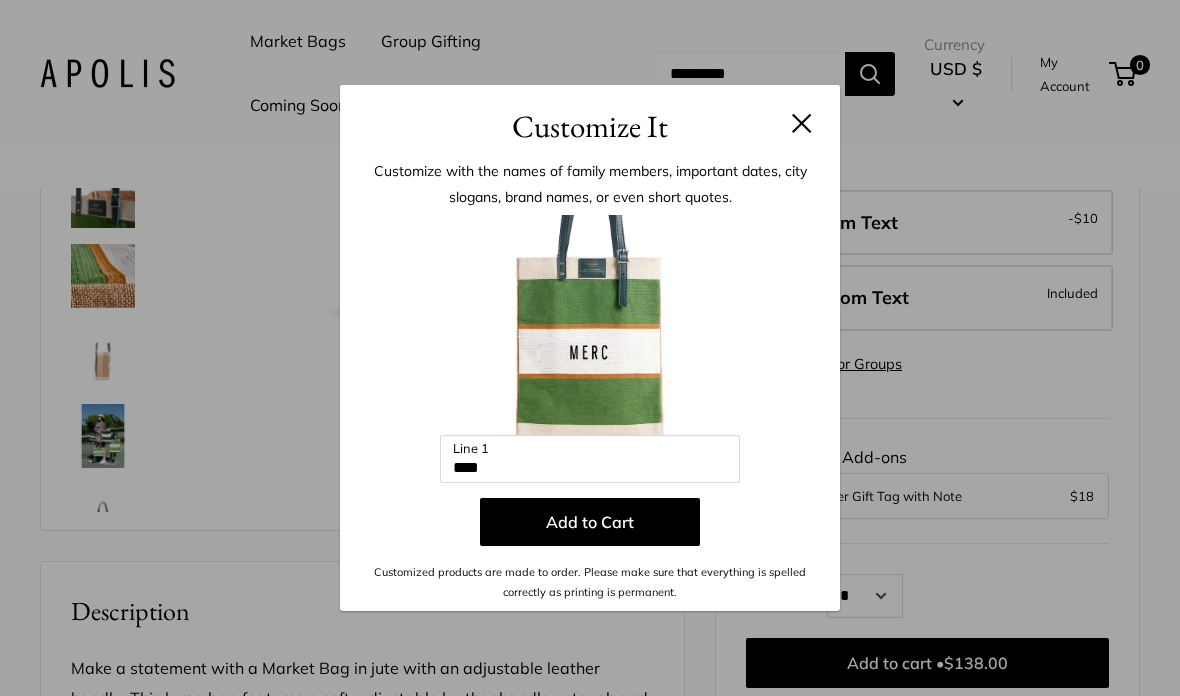 click at bounding box center [802, 123] 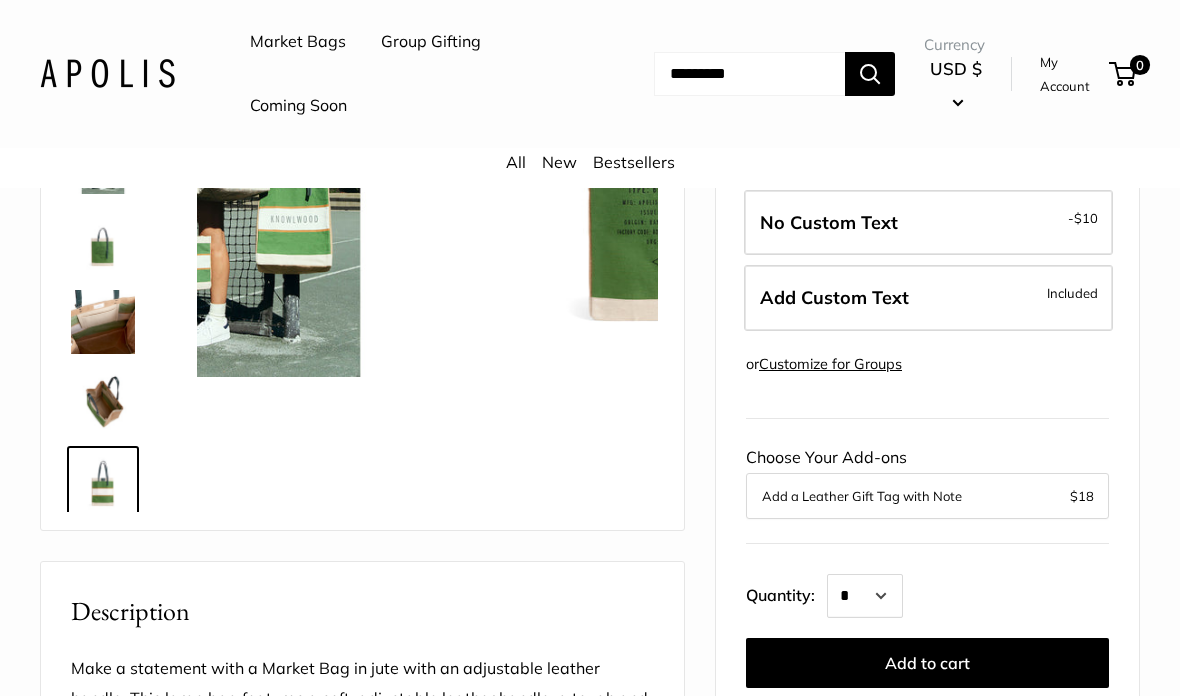 scroll, scrollTop: 288, scrollLeft: 0, axis: vertical 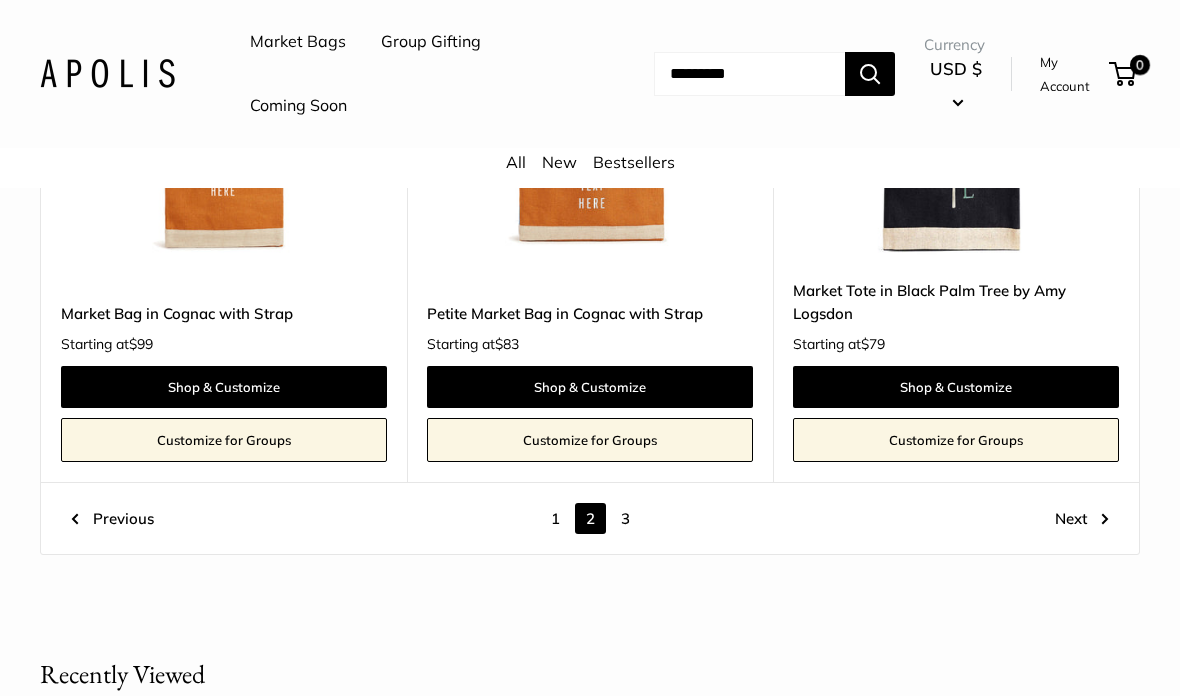 click on "3" at bounding box center (625, 518) 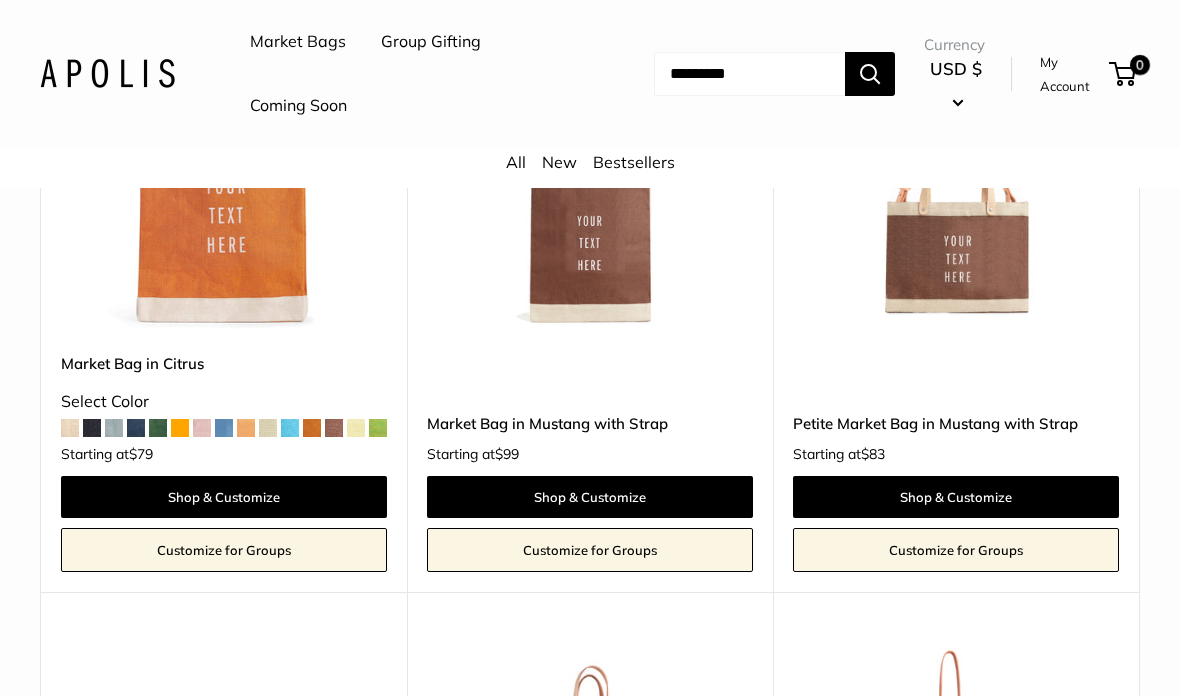 scroll, scrollTop: 433, scrollLeft: 0, axis: vertical 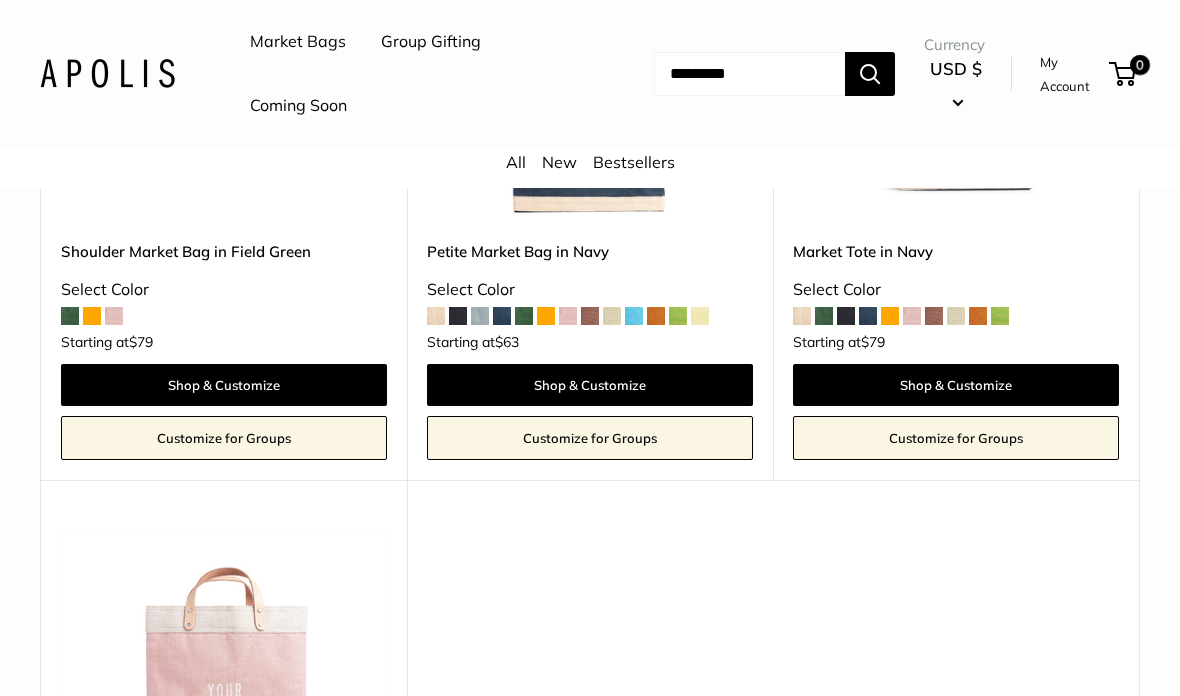 click at bounding box center (824, 316) 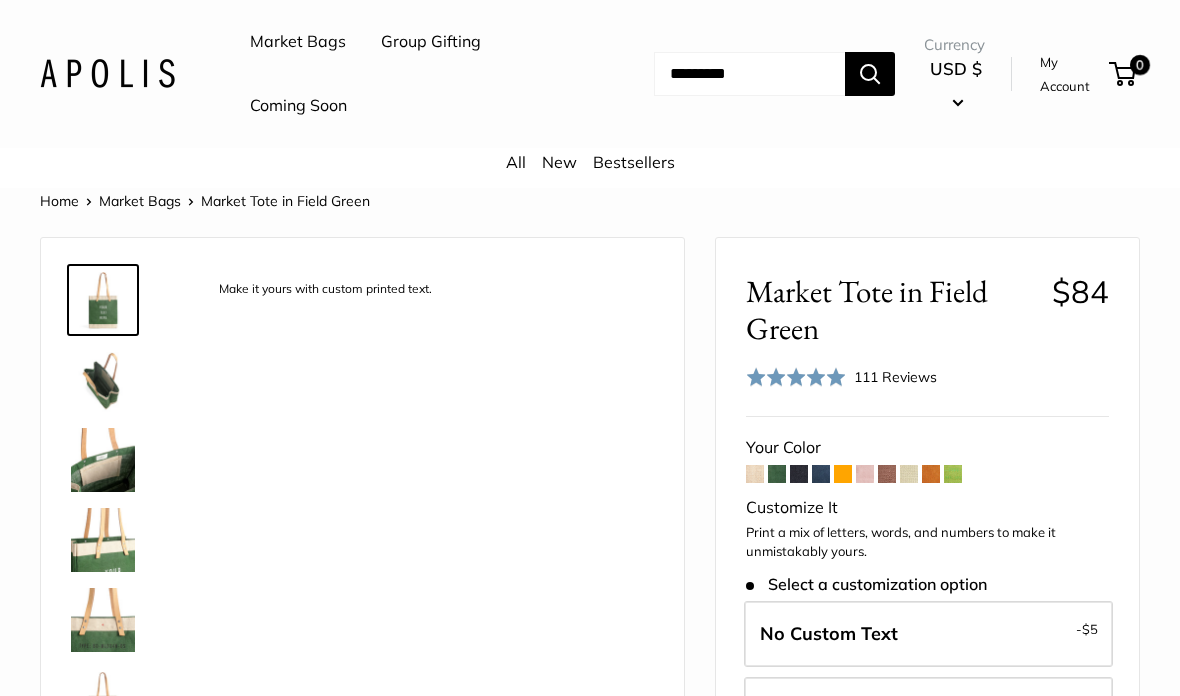 scroll, scrollTop: 0, scrollLeft: 0, axis: both 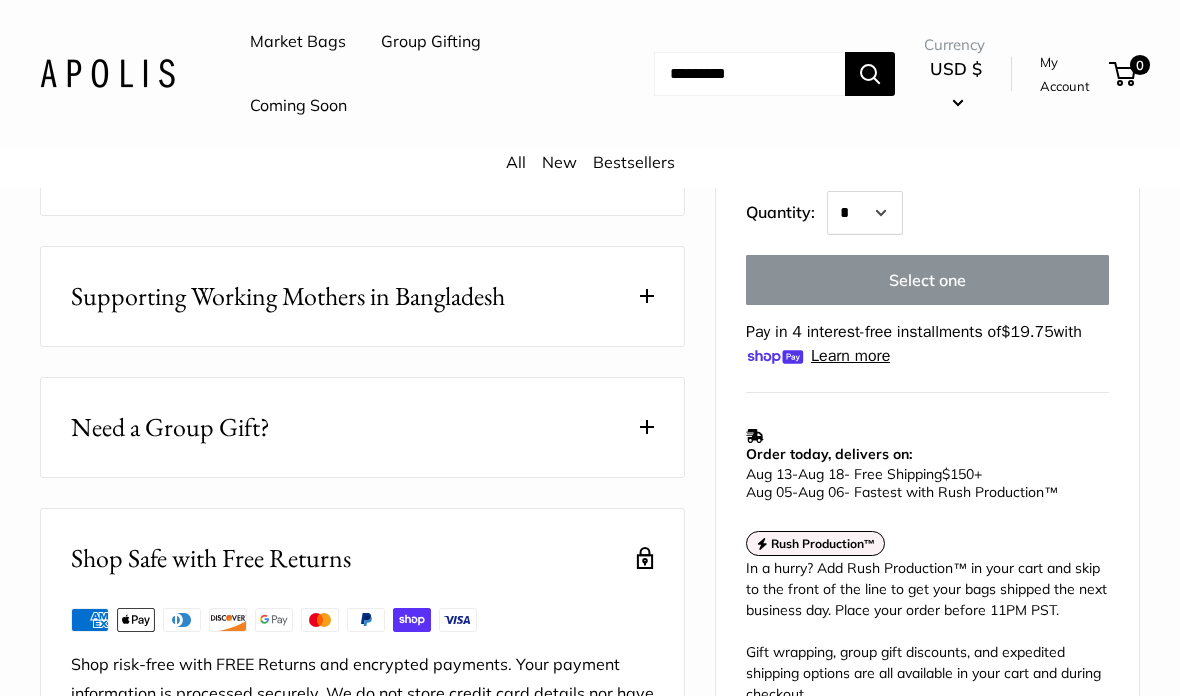 click on "Supporting Working Mothers in Bangladesh" at bounding box center [288, 296] 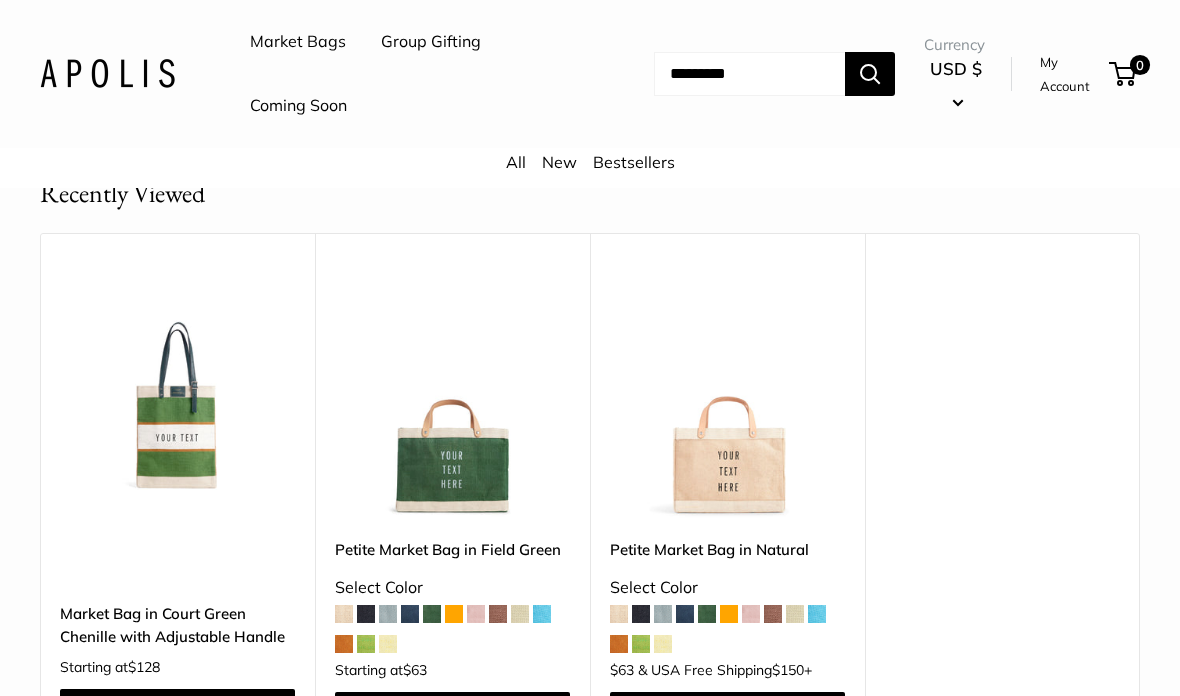 scroll, scrollTop: 6201, scrollLeft: 0, axis: vertical 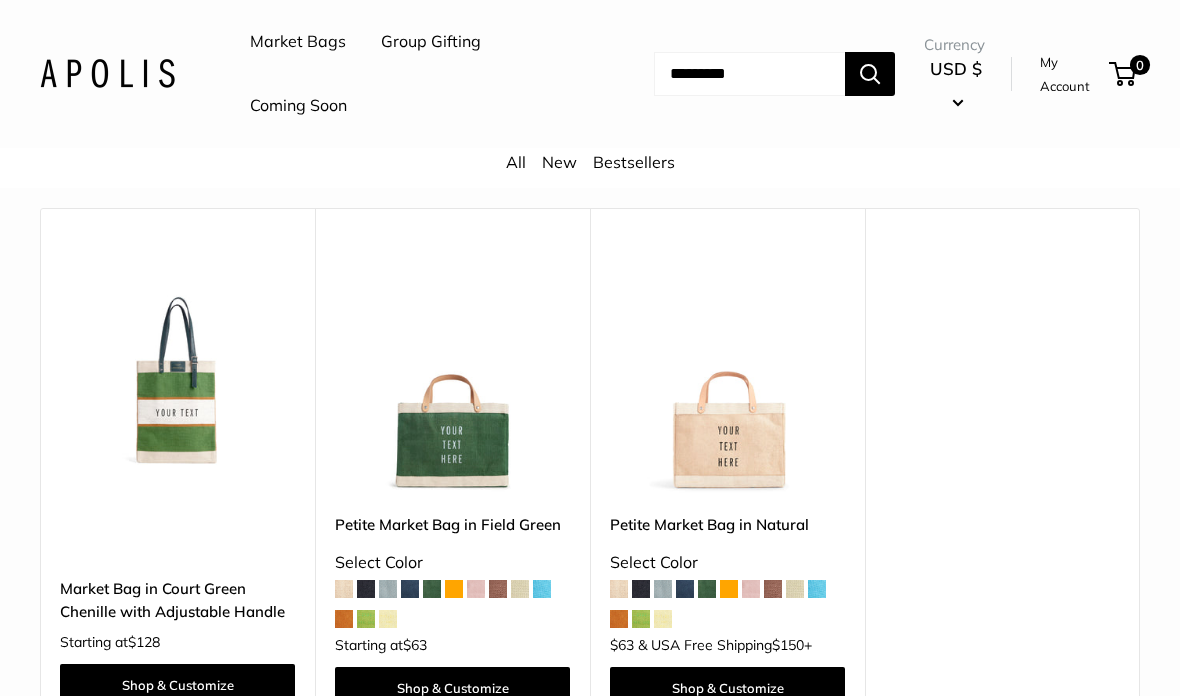 click at bounding box center [177, 375] 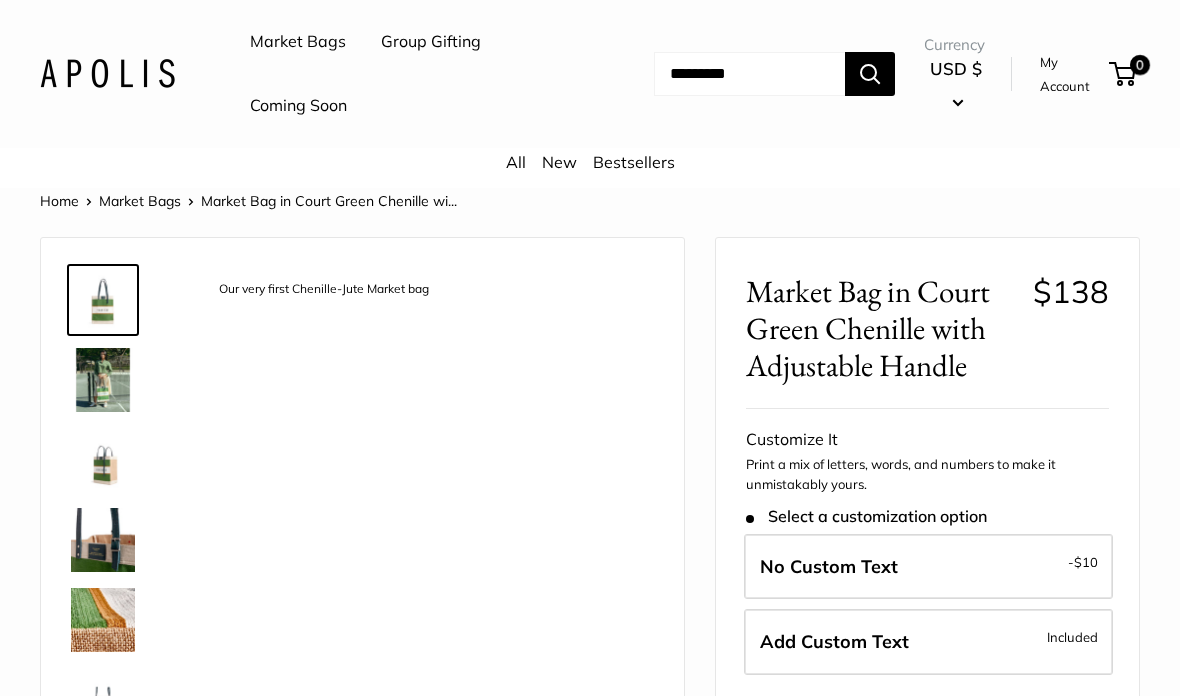 scroll, scrollTop: 0, scrollLeft: 0, axis: both 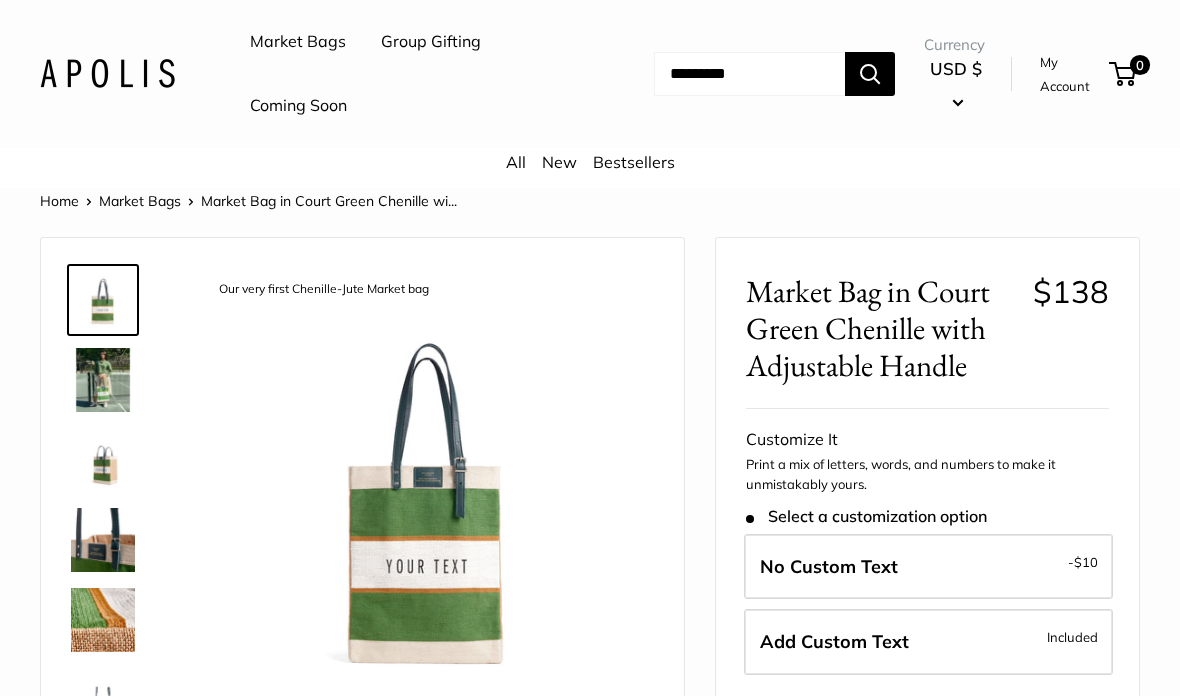 click at bounding box center [103, 380] 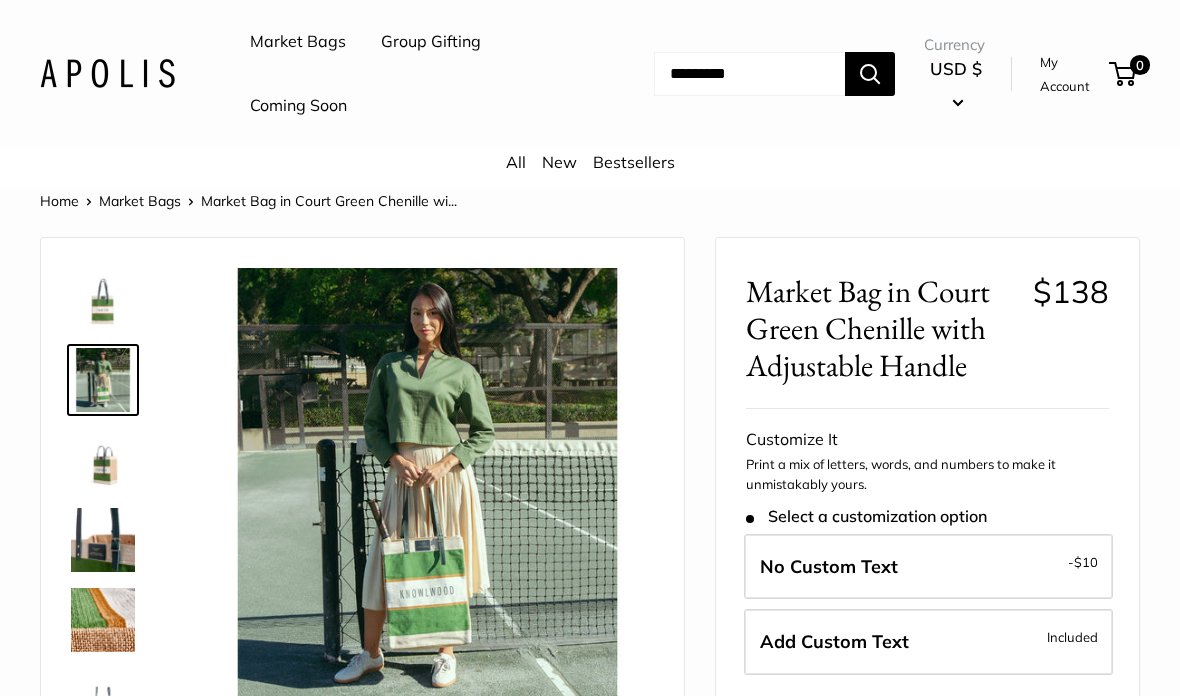click at bounding box center [103, 460] 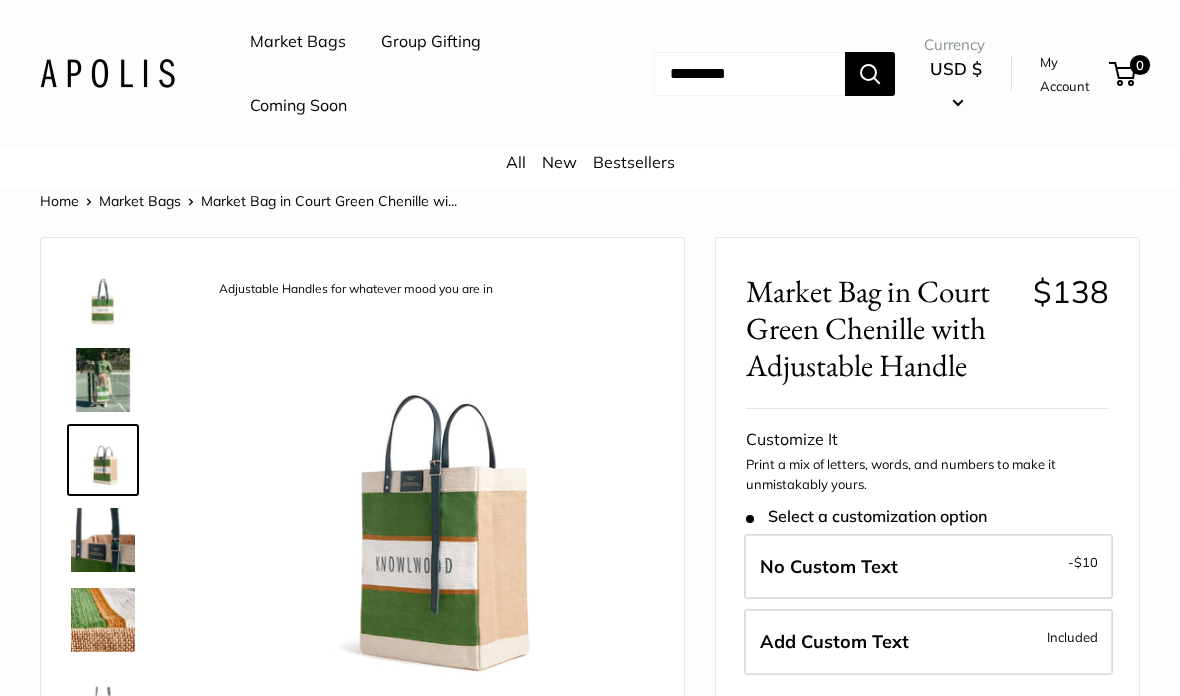 click at bounding box center (103, 540) 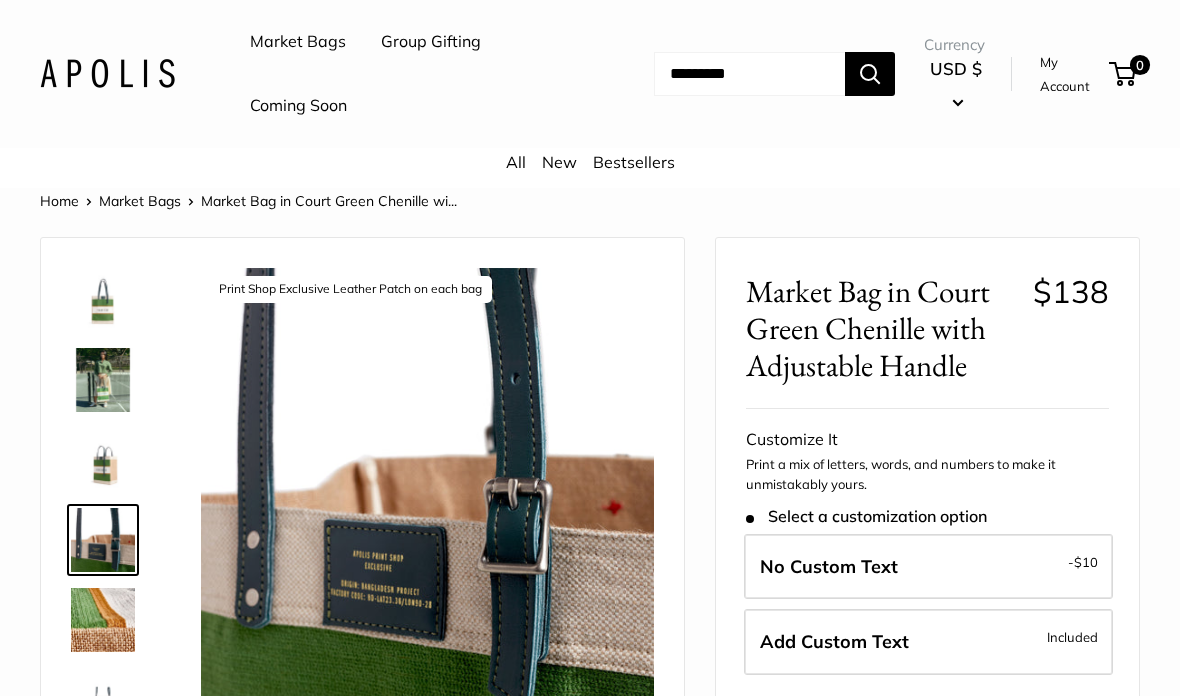 click on "Market Bag in Court Green Chenille with Adjustable Handle
$138
Limited Edition  Adjustable Handle Save  $-138
$138
/
& USA Free Shipping  $150 +
Customize It
Print a mix of letters, words, and numbers to make it unmistakably yours.
Stock:
Select a customization option
No Custom Text - $10 - $10" at bounding box center (927, 850) 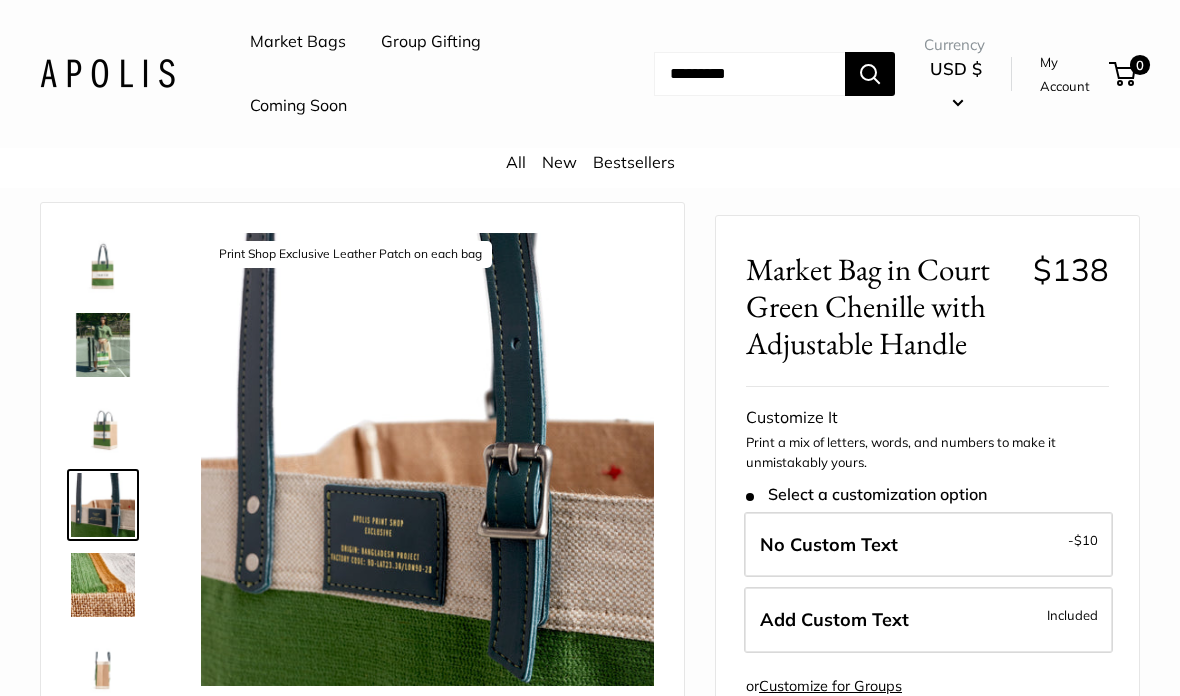 scroll, scrollTop: 0, scrollLeft: 0, axis: both 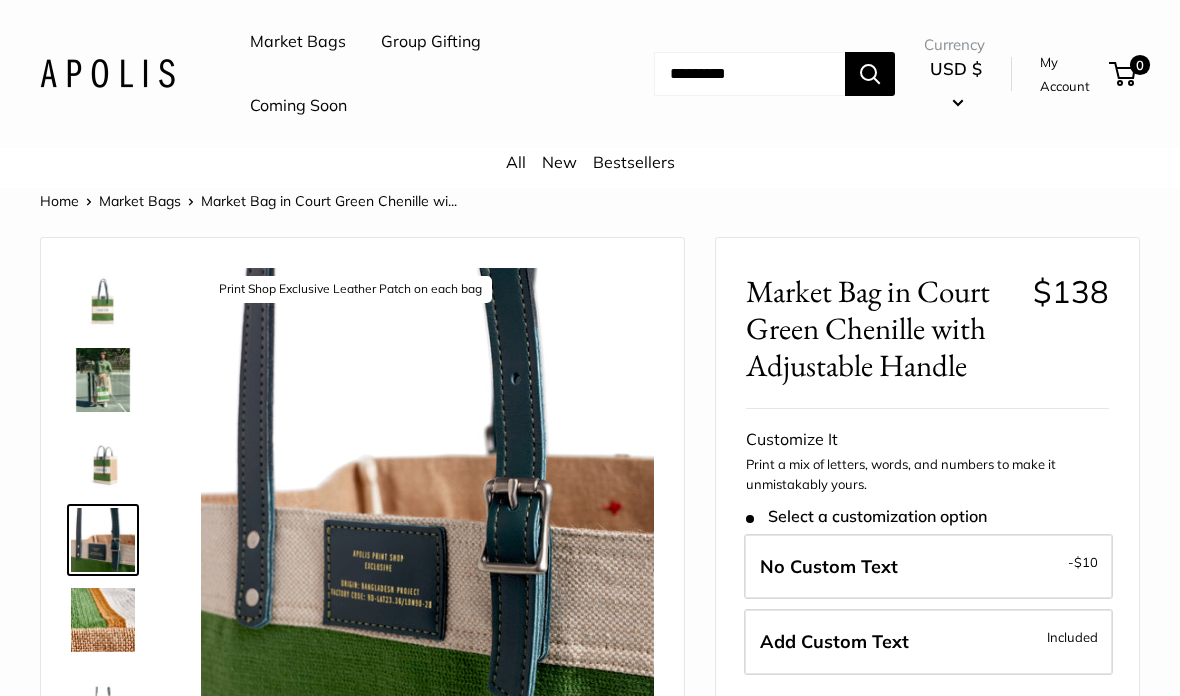 click on "Coming Soon" at bounding box center [298, 106] 